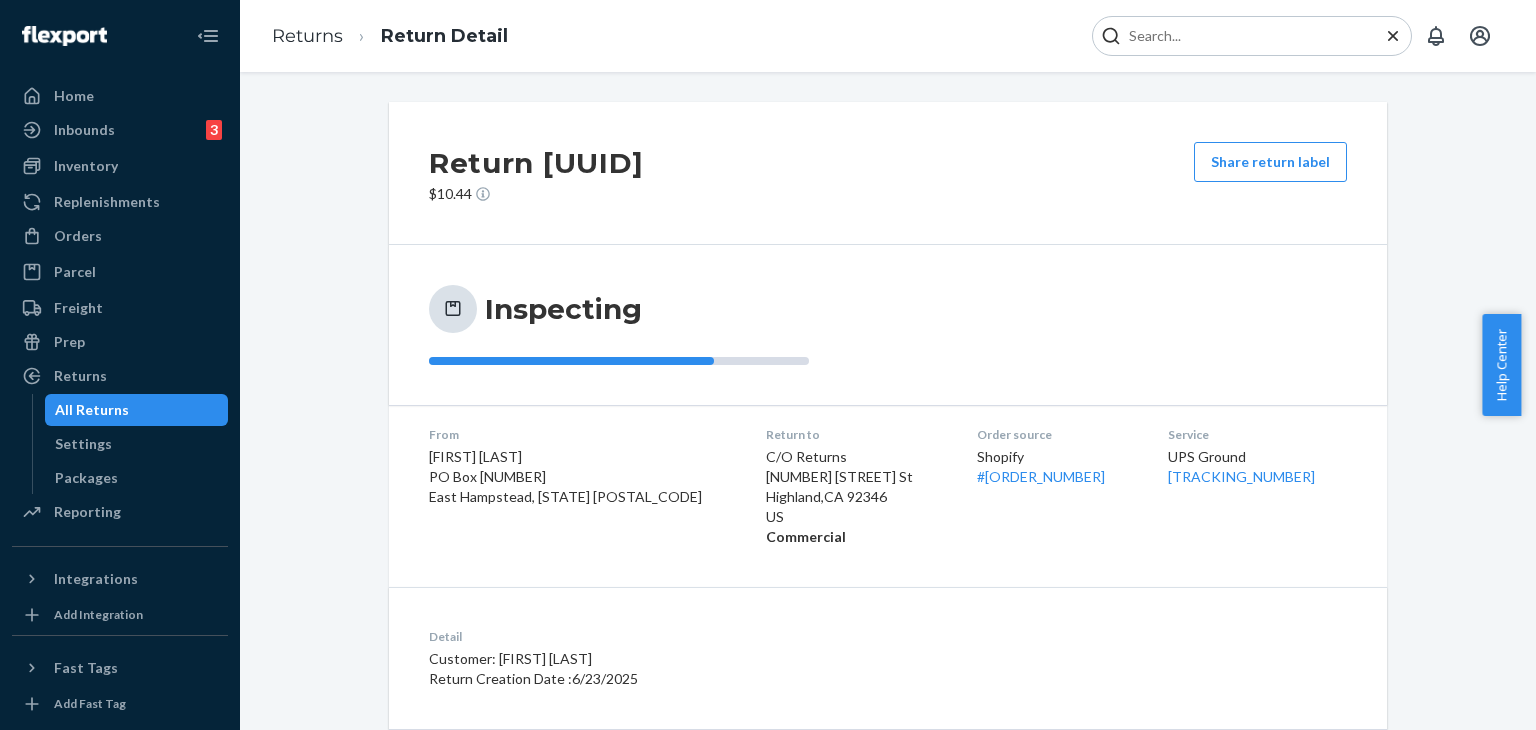 scroll, scrollTop: 0, scrollLeft: 0, axis: both 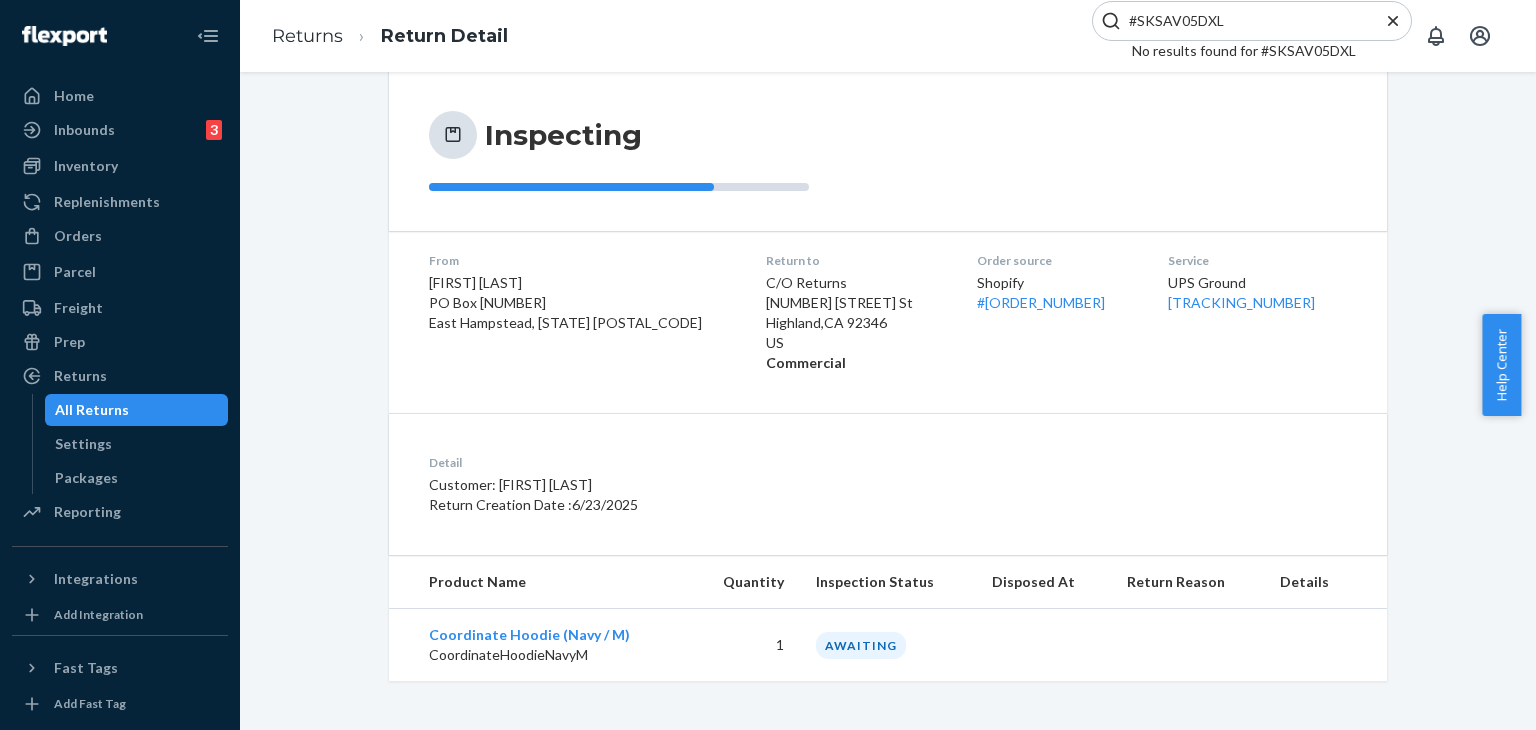 click on "#SKSAV05DXL" at bounding box center [1244, 21] 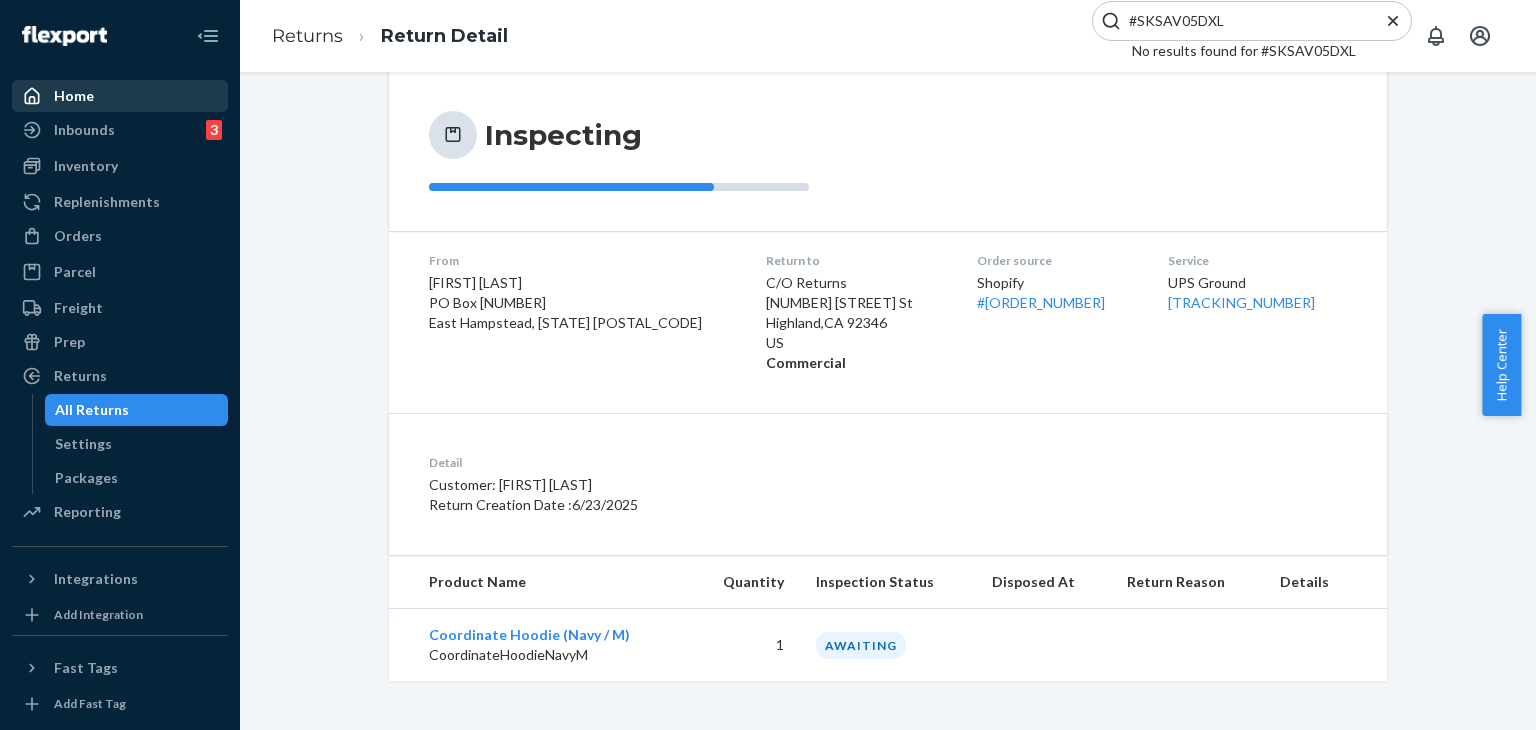 type on "#SKSAV05DXL" 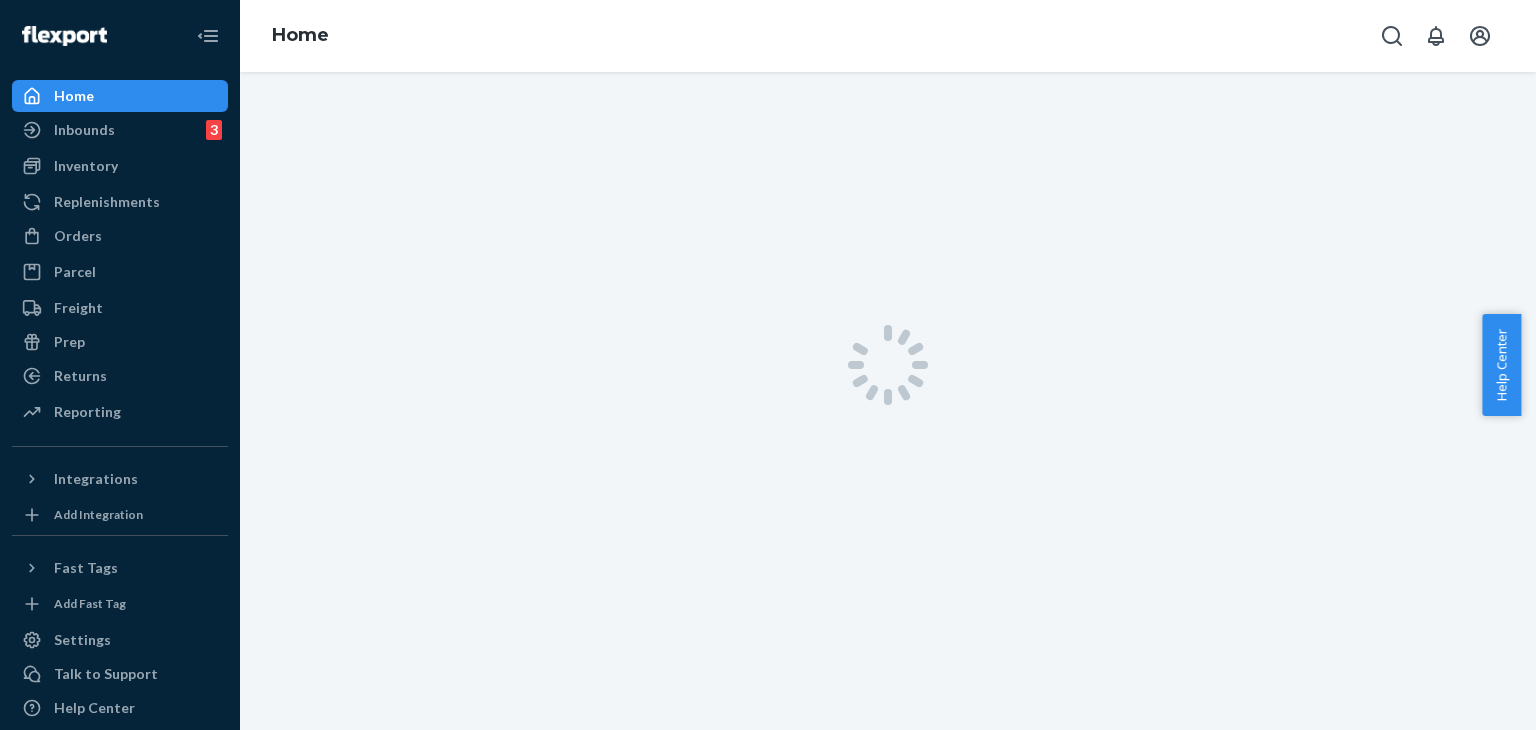 scroll, scrollTop: 0, scrollLeft: 0, axis: both 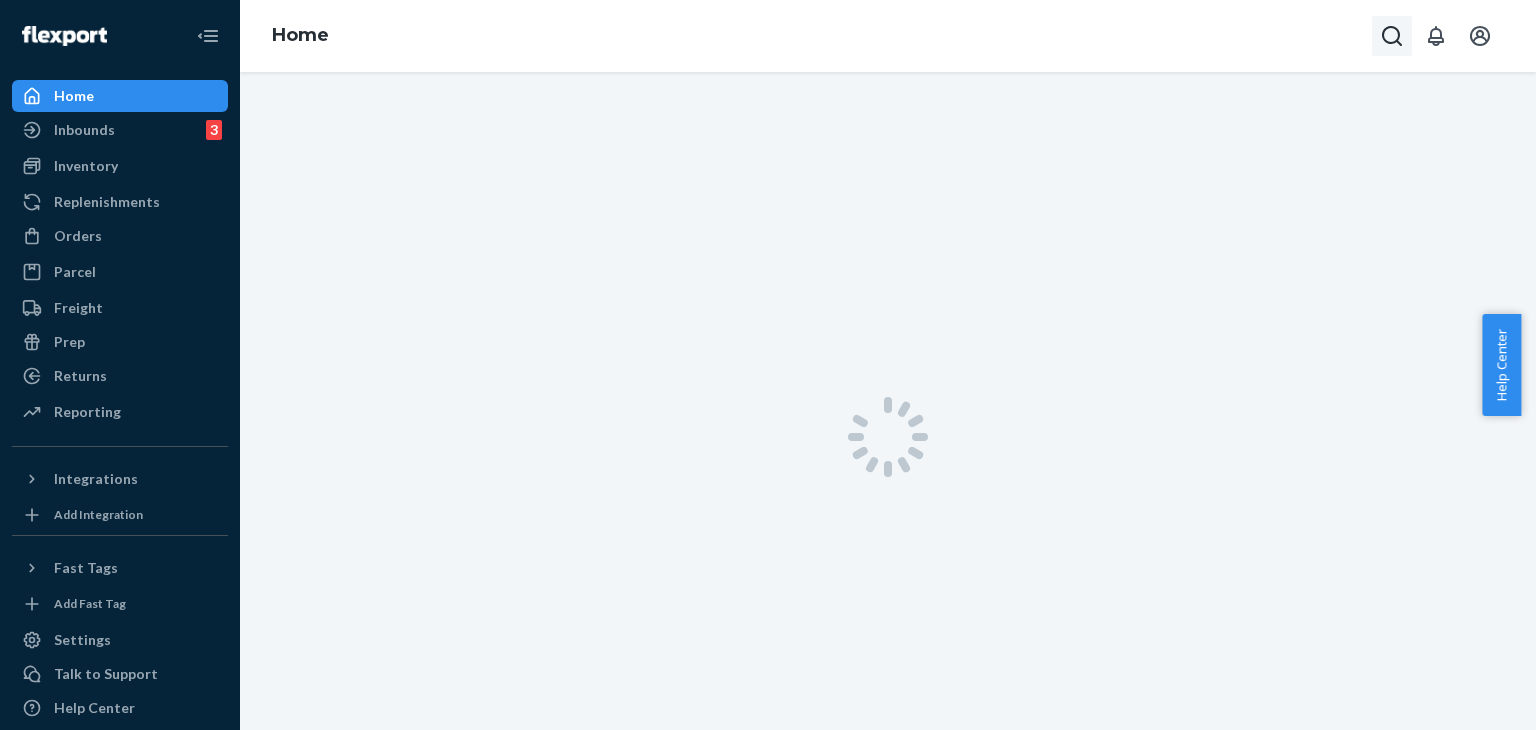 click 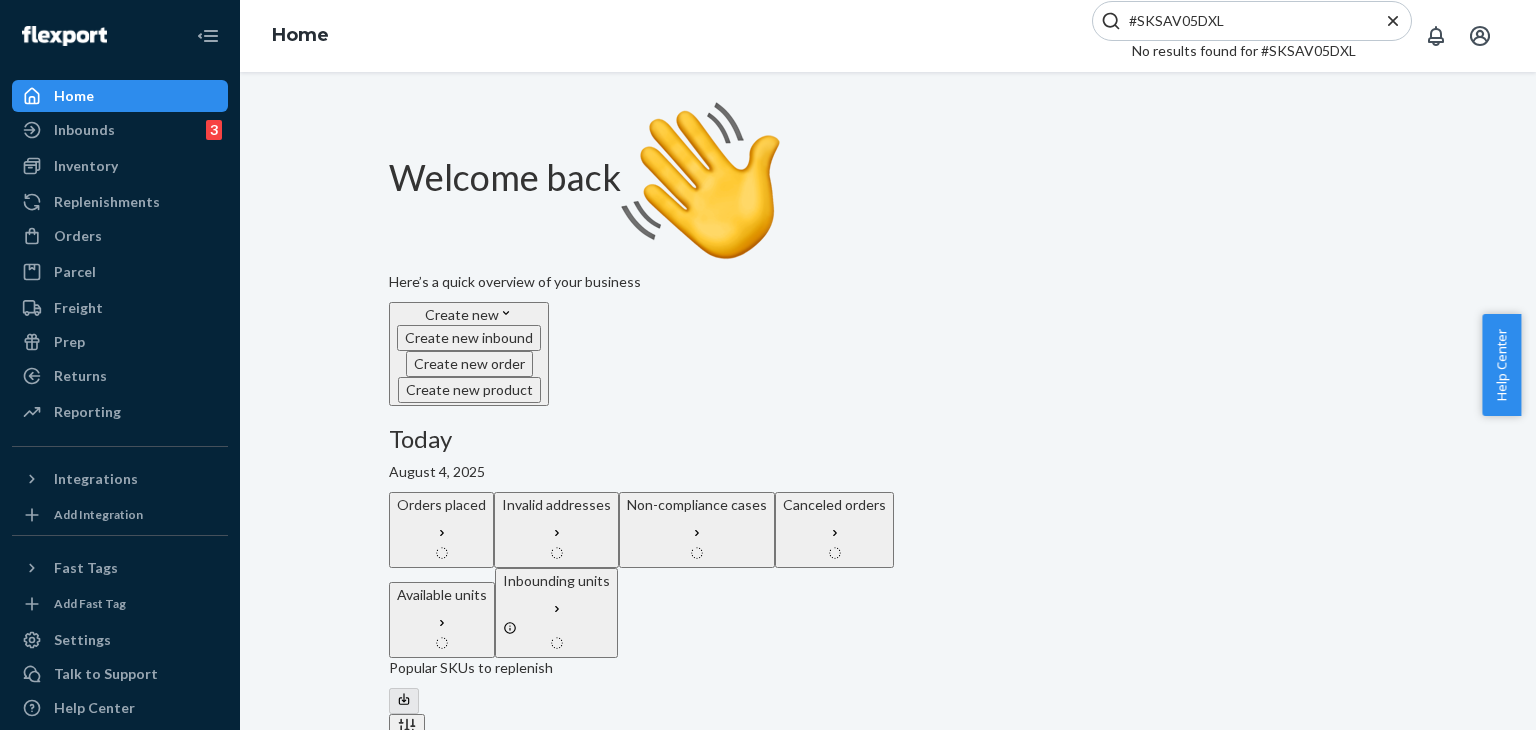 drag, startPoint x: 1294, startPoint y: 30, endPoint x: 1233, endPoint y: 37, distance: 61.400326 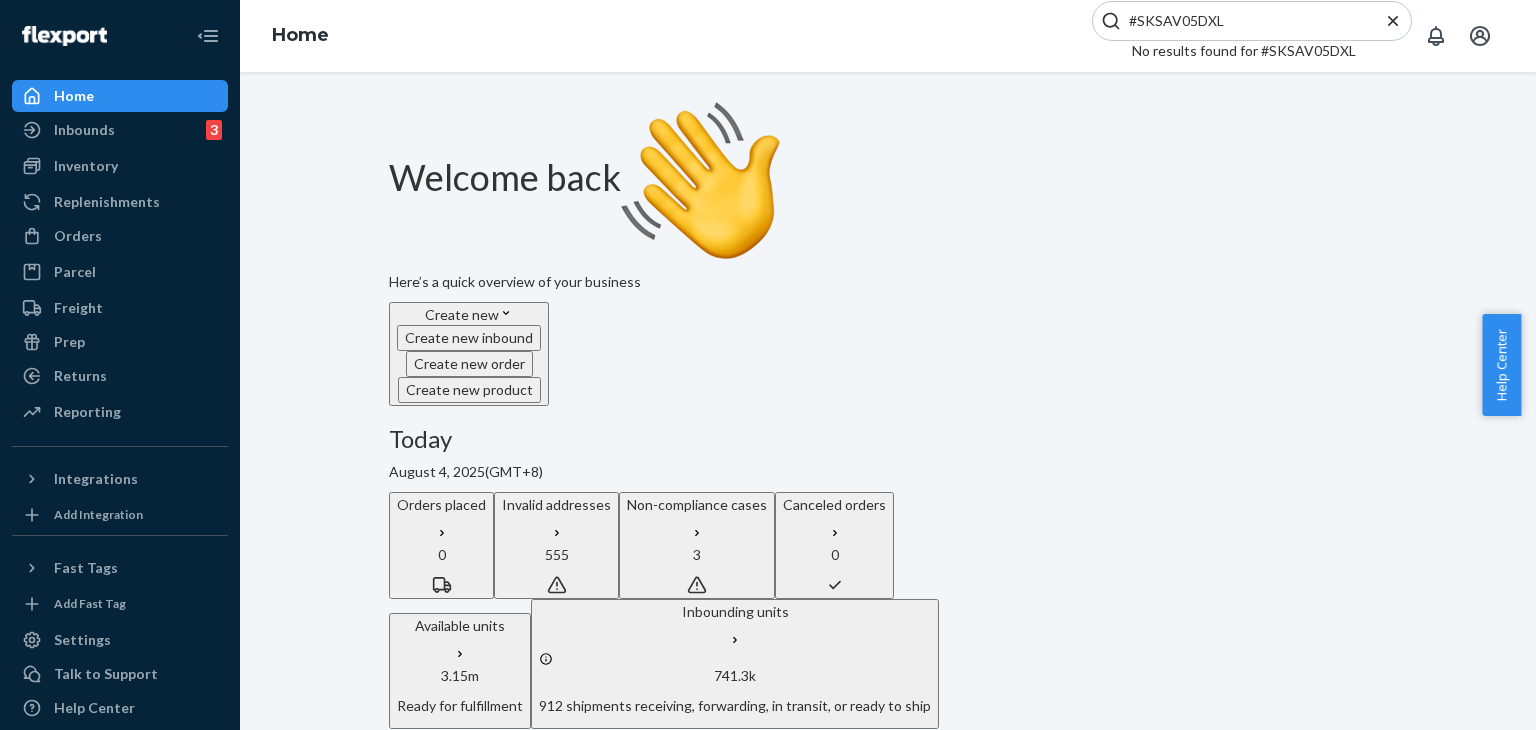 click on "#SKSAV05DXL" at bounding box center [1244, 21] 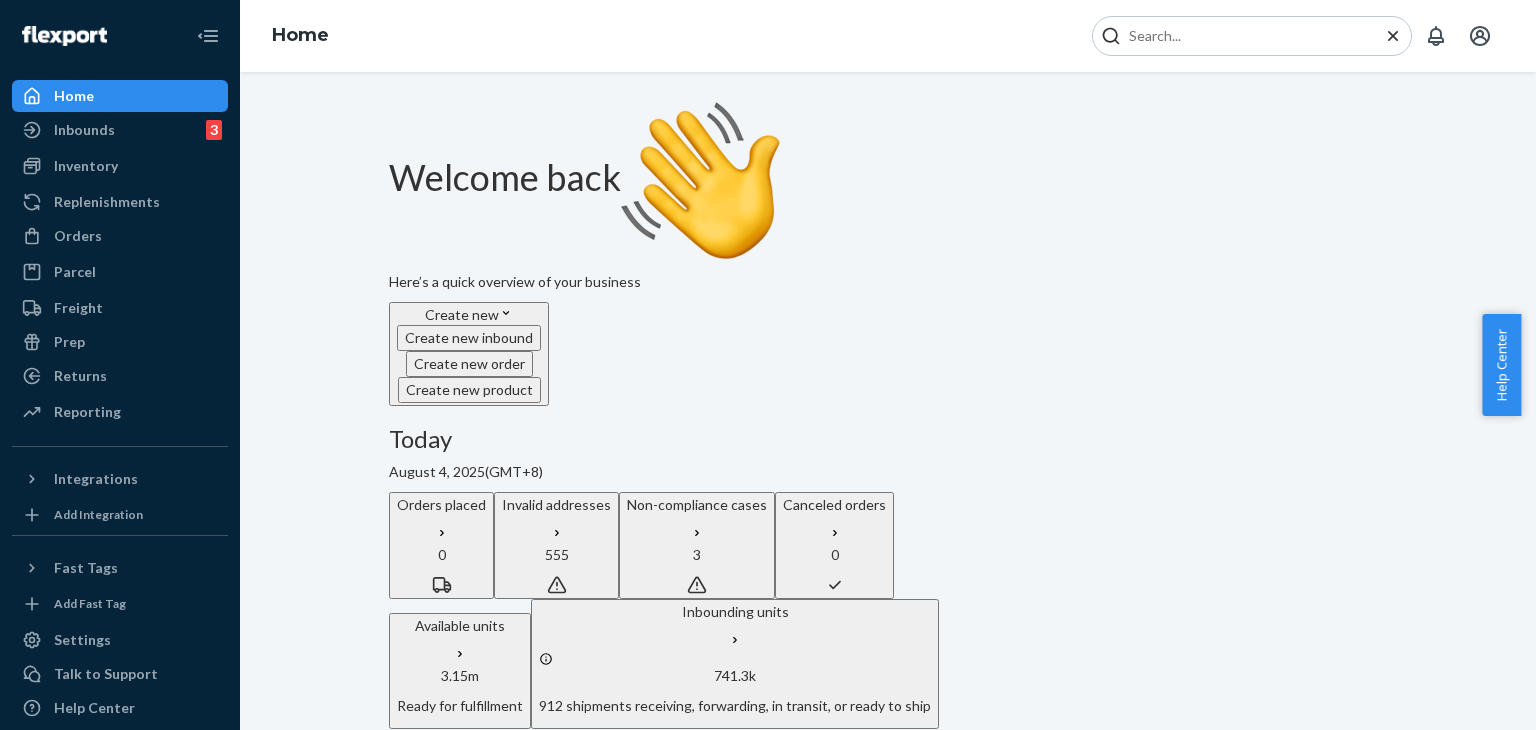 type on "#SKSAV05DXL" 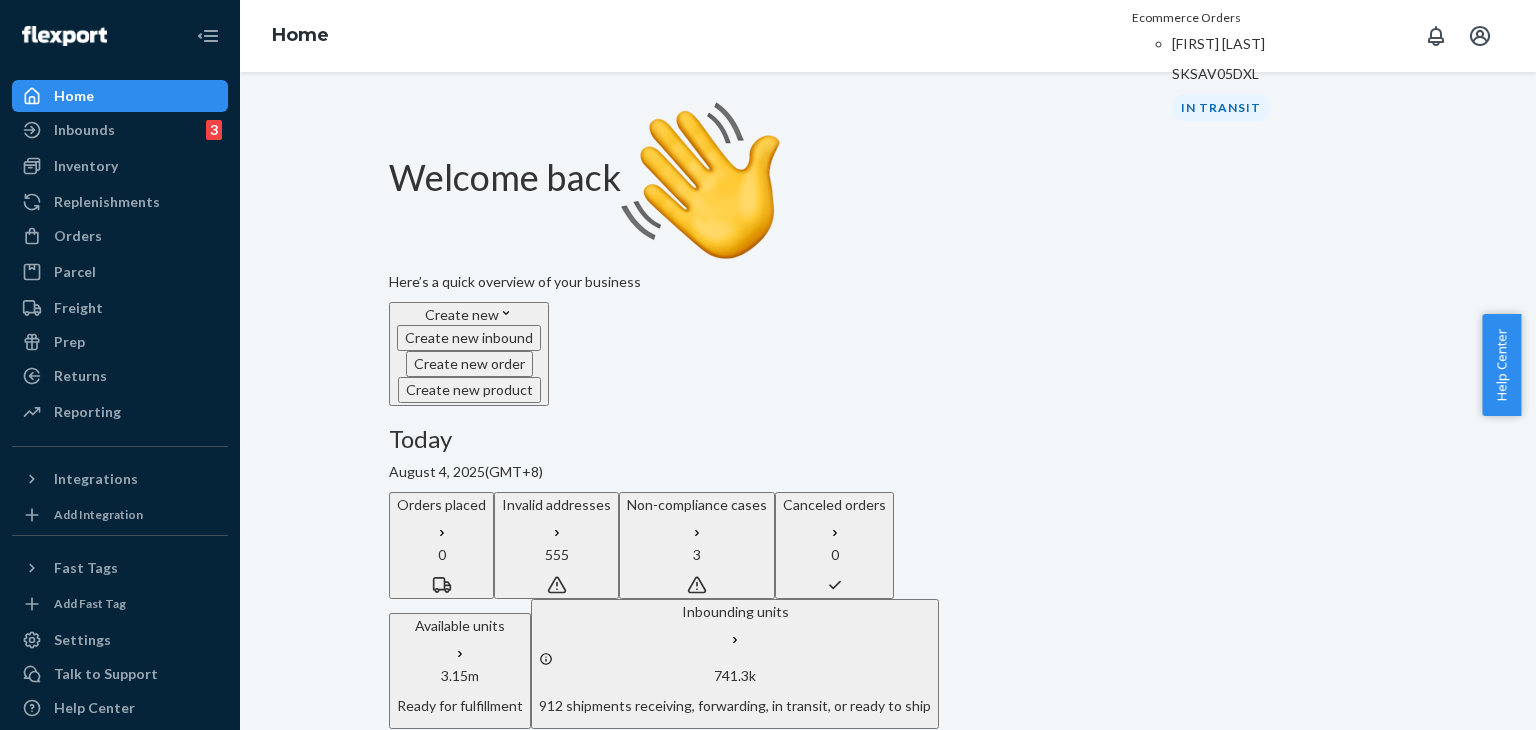 click on "SKSAV05DXL" at bounding box center (1292, 74) 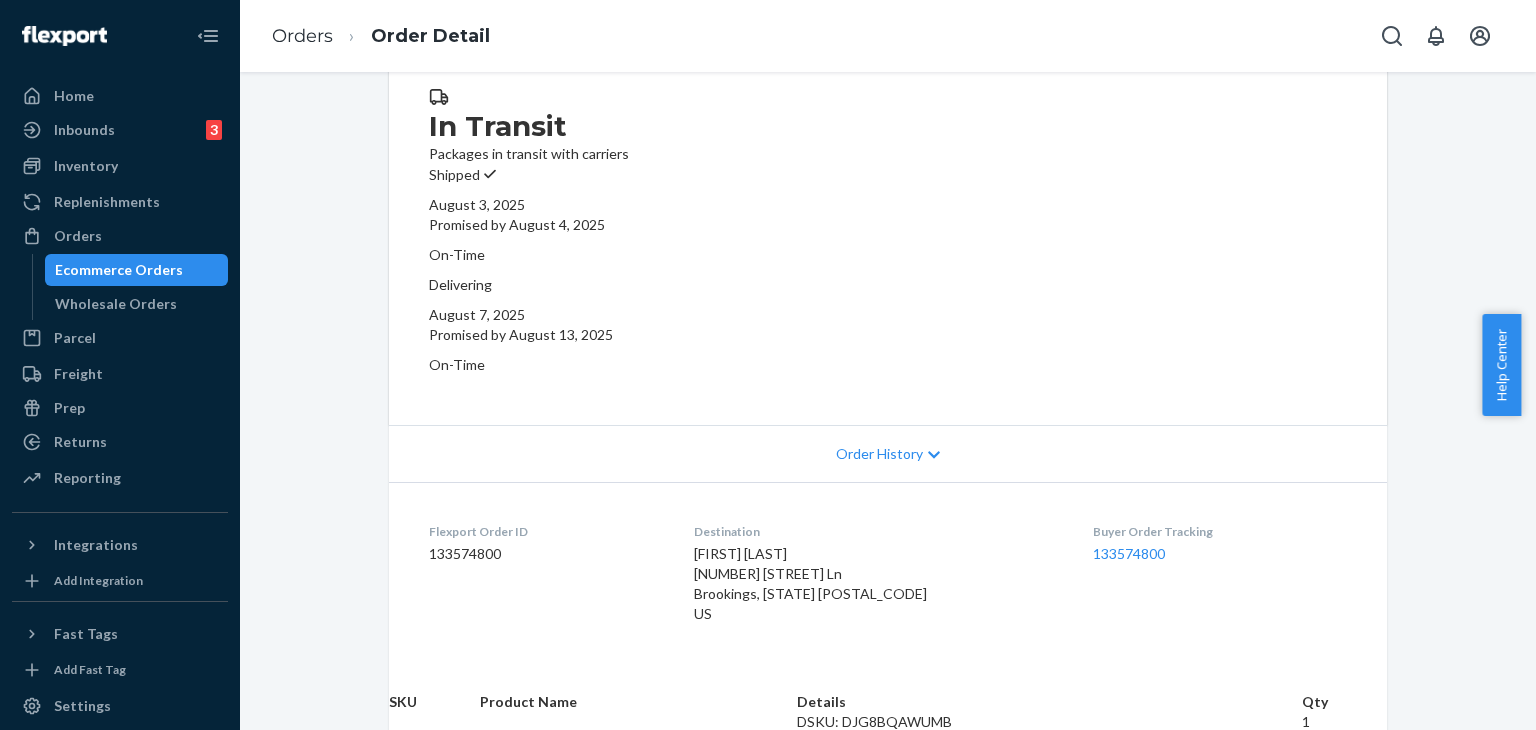 scroll, scrollTop: 300, scrollLeft: 0, axis: vertical 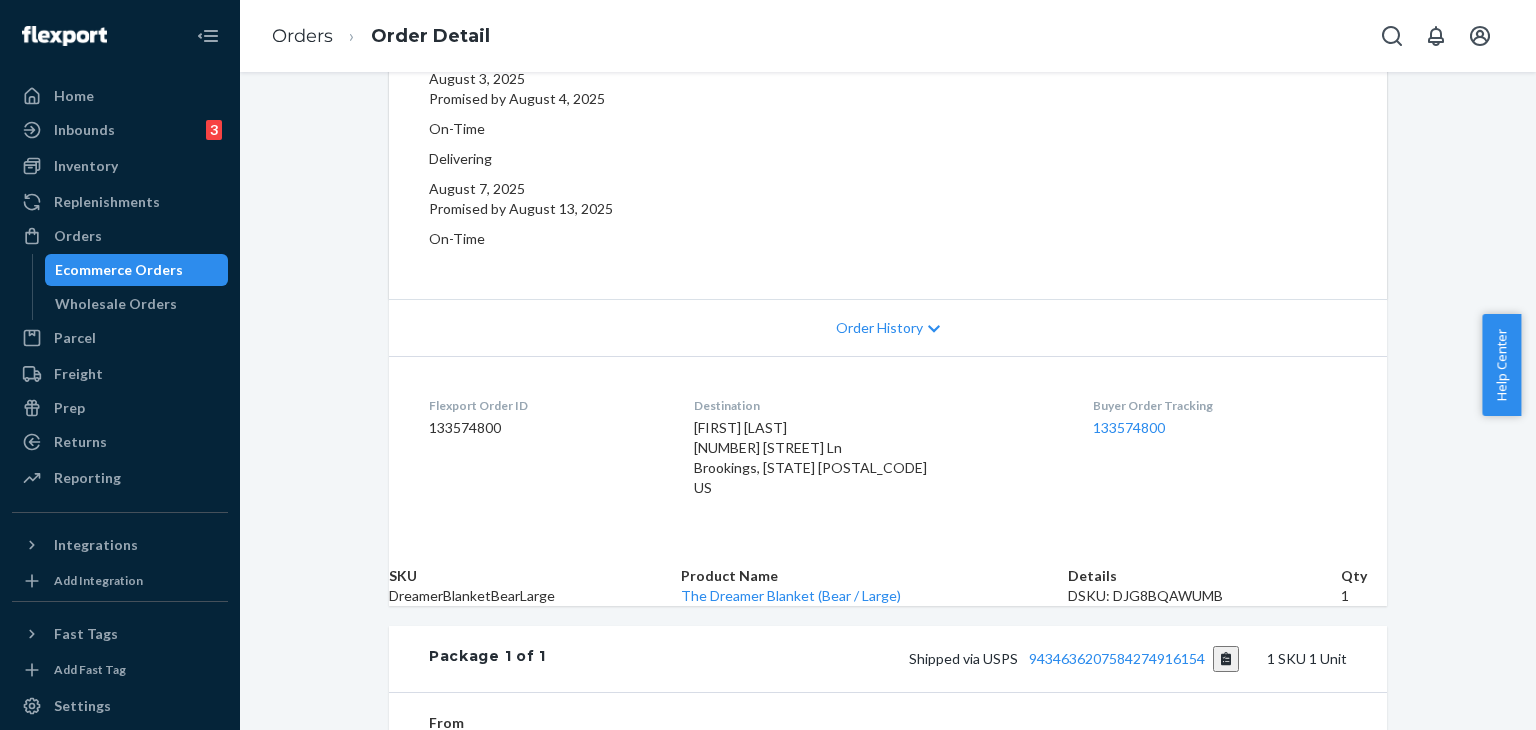 click on "Order History" at bounding box center (888, 327) 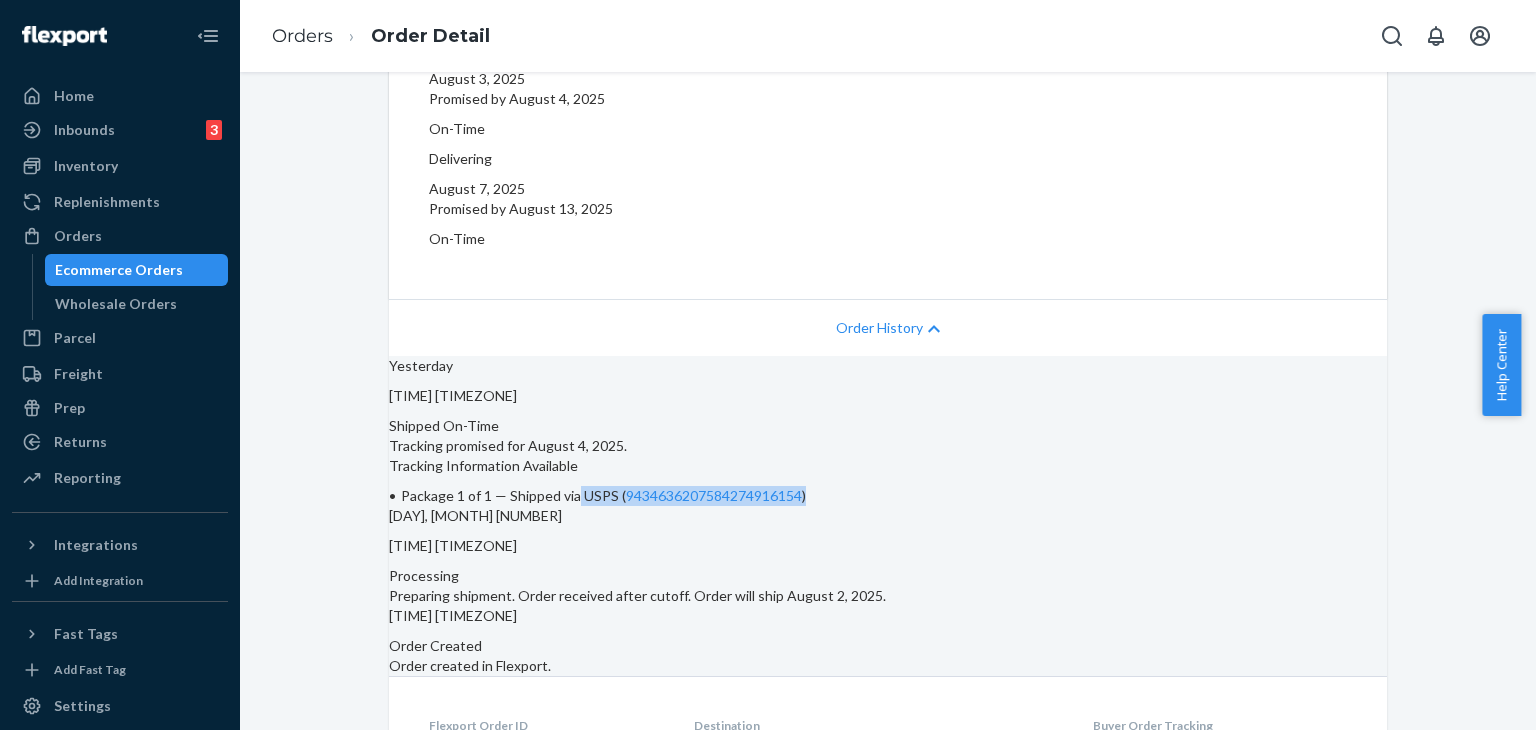 drag, startPoint x: 761, startPoint y: 446, endPoint x: 1000, endPoint y: 456, distance: 239.2091 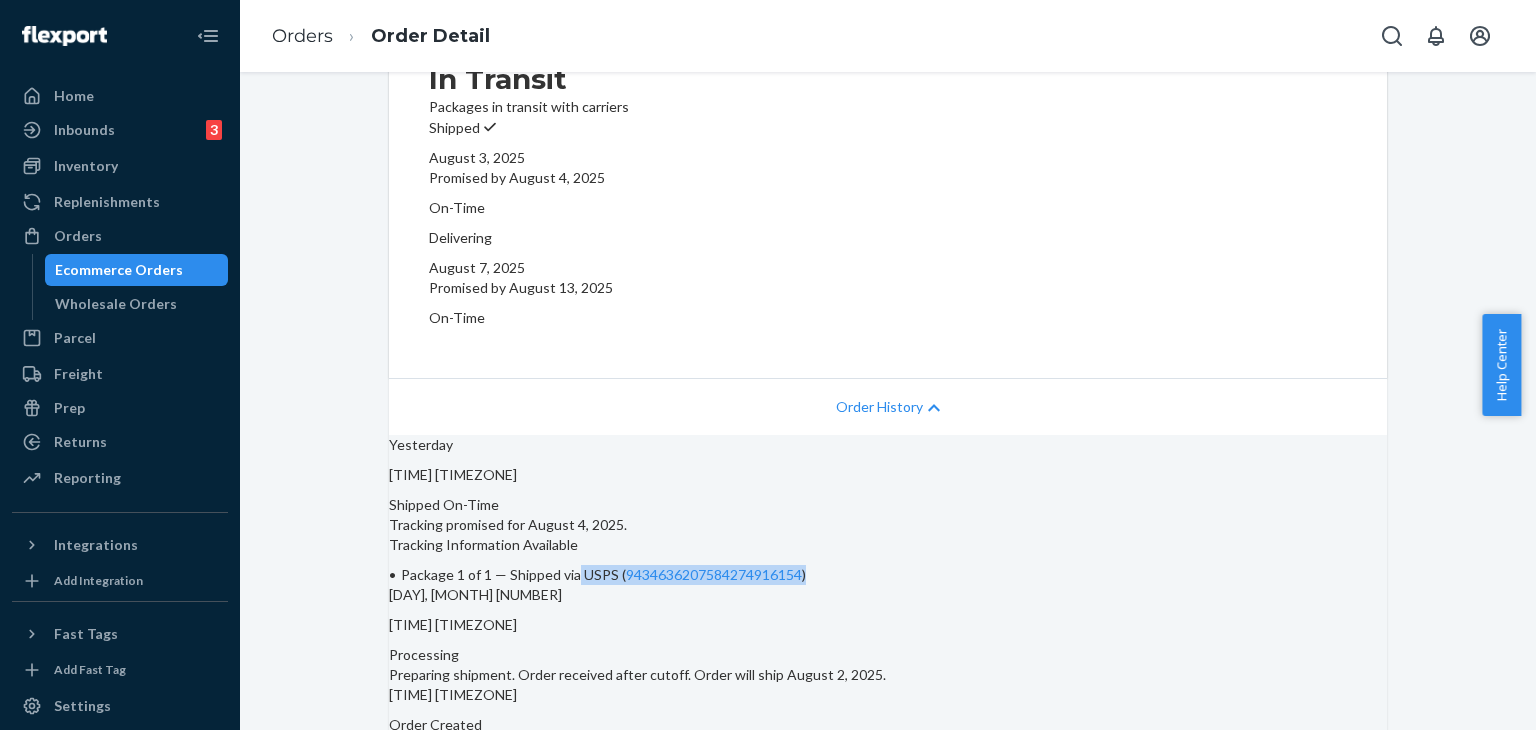 scroll, scrollTop: 0, scrollLeft: 0, axis: both 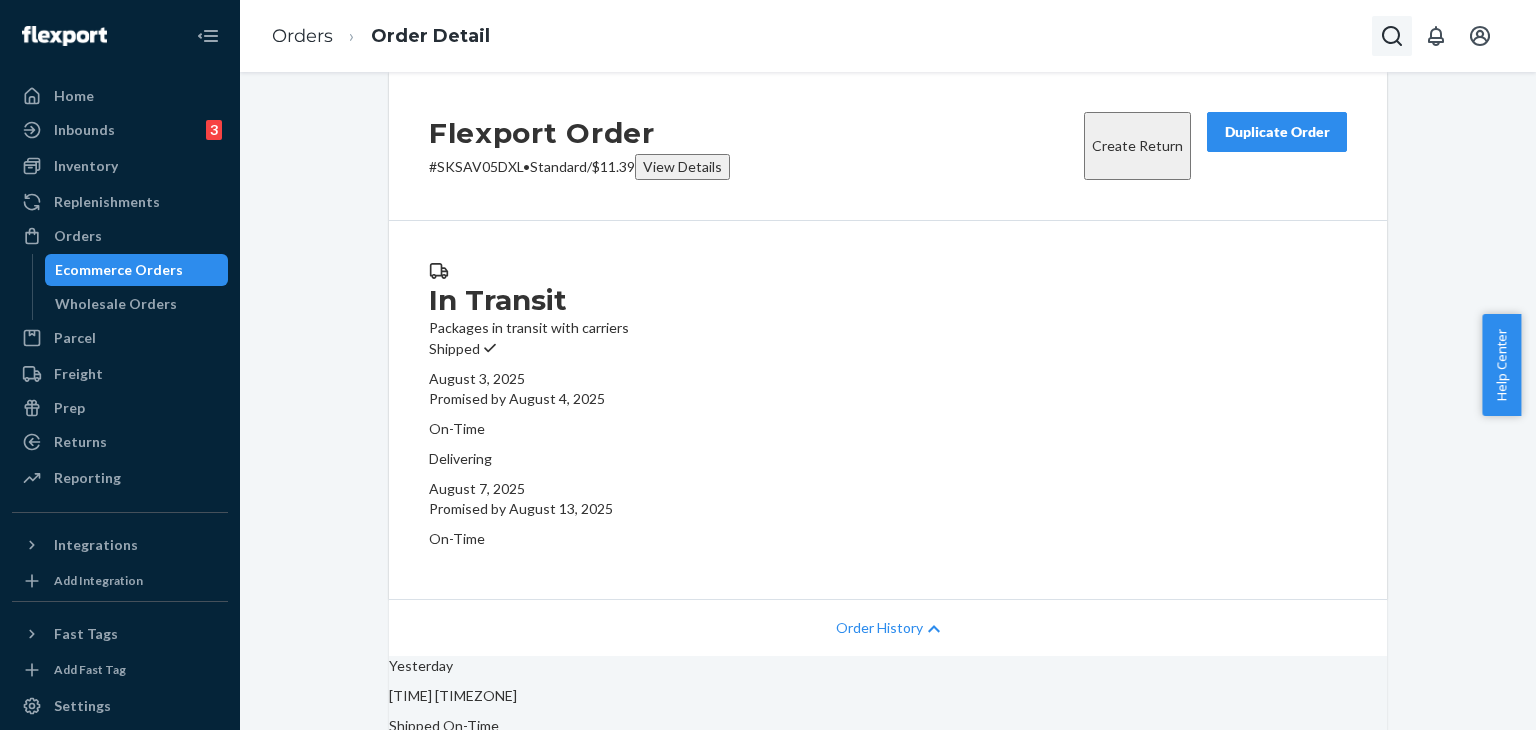 click 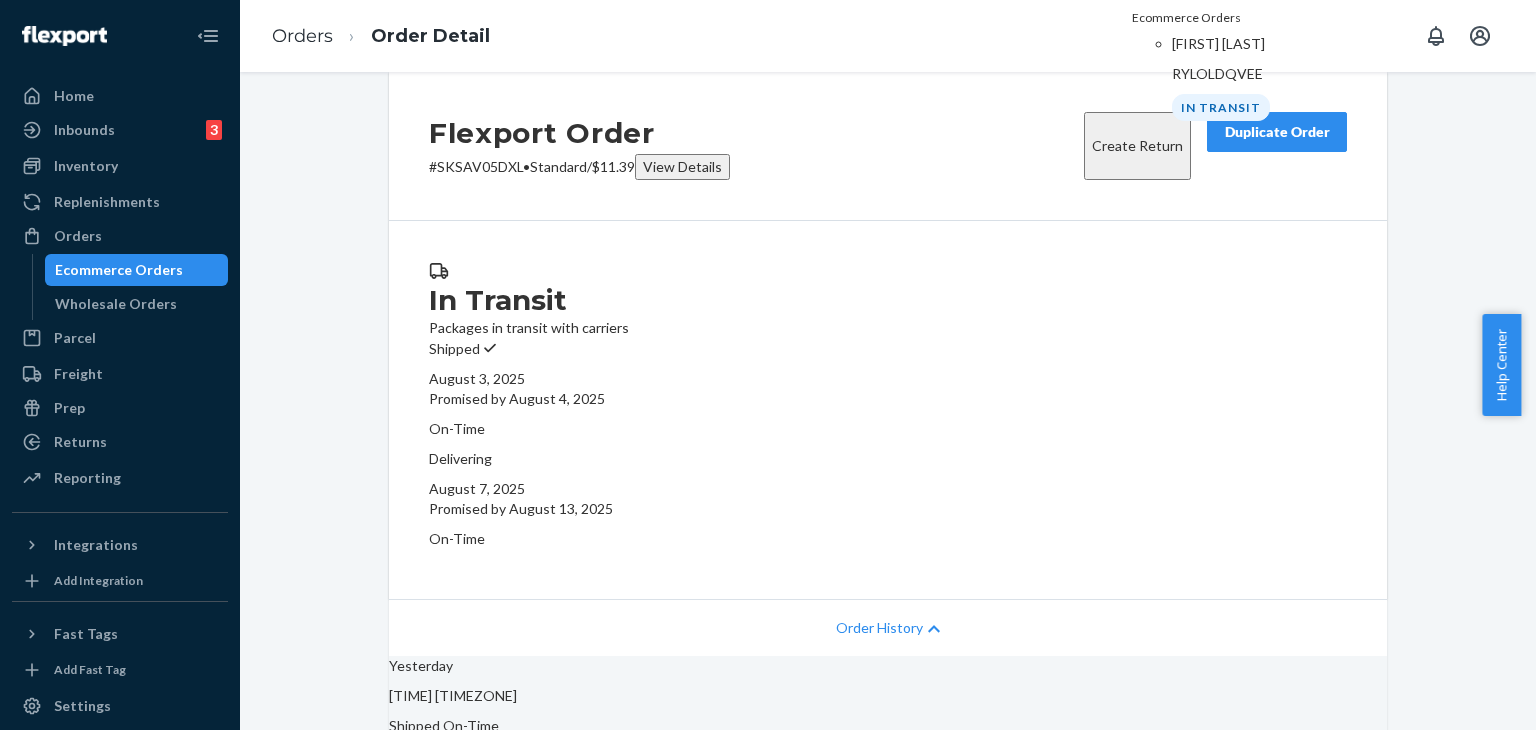 type on "#RYLOLDQVEE" 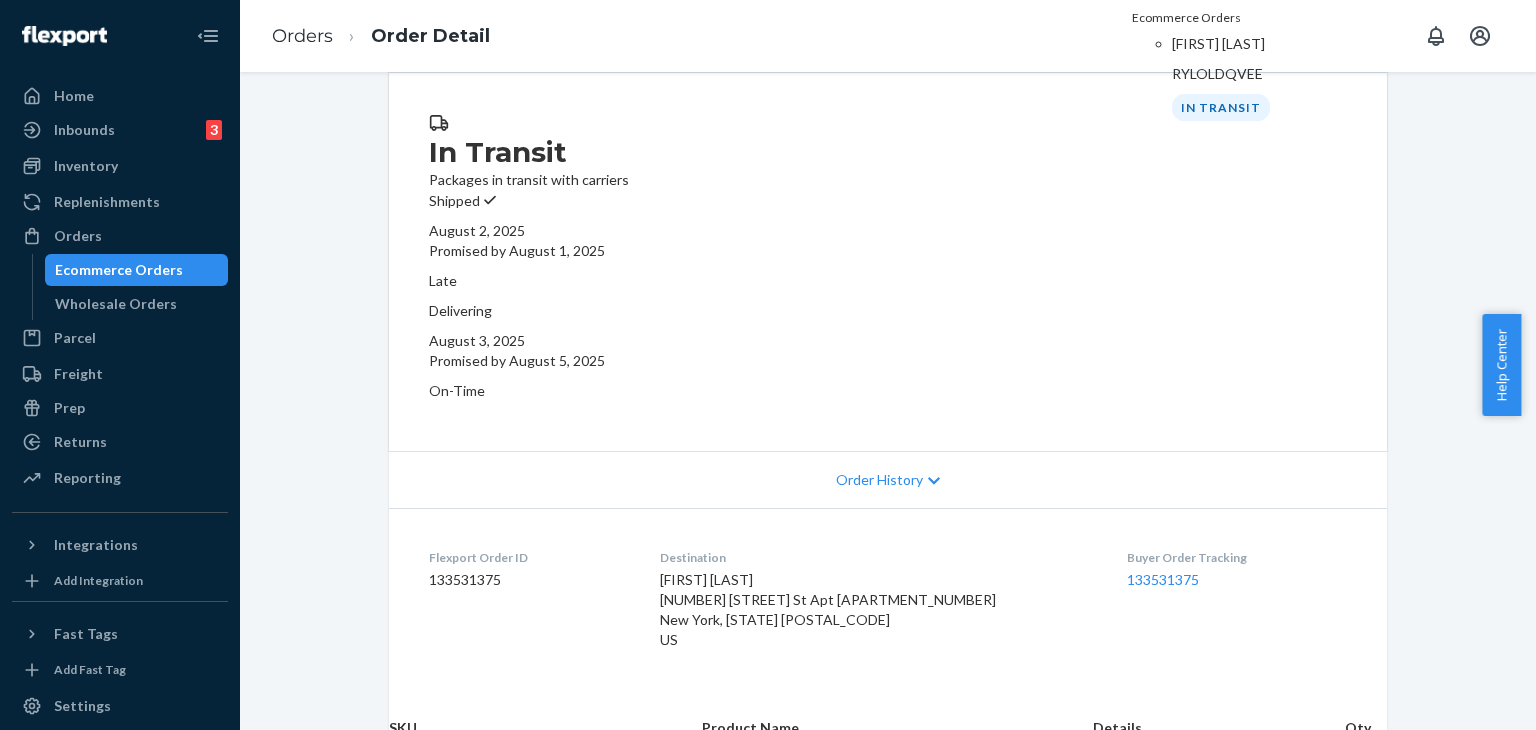 scroll, scrollTop: 300, scrollLeft: 0, axis: vertical 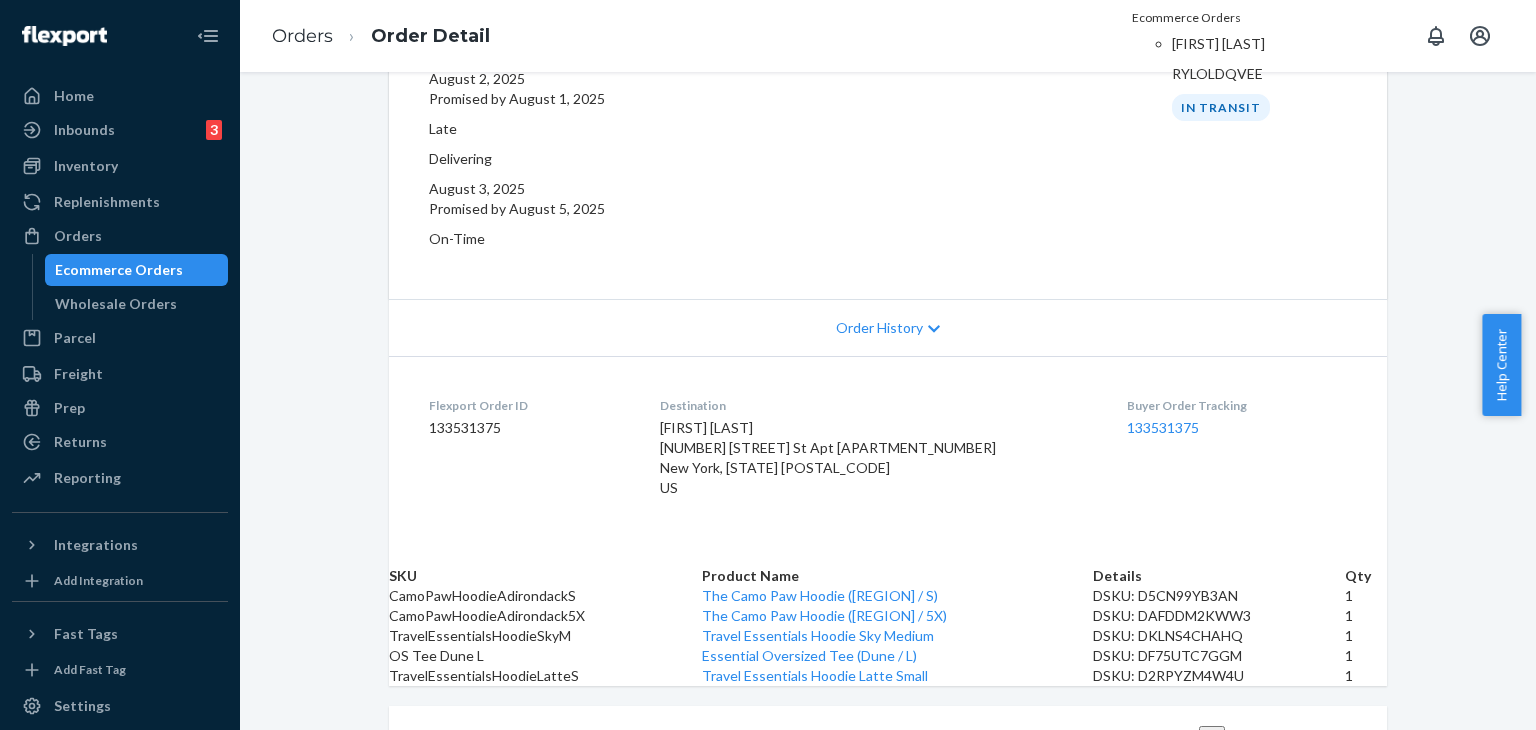 click on "Order History" at bounding box center [879, 328] 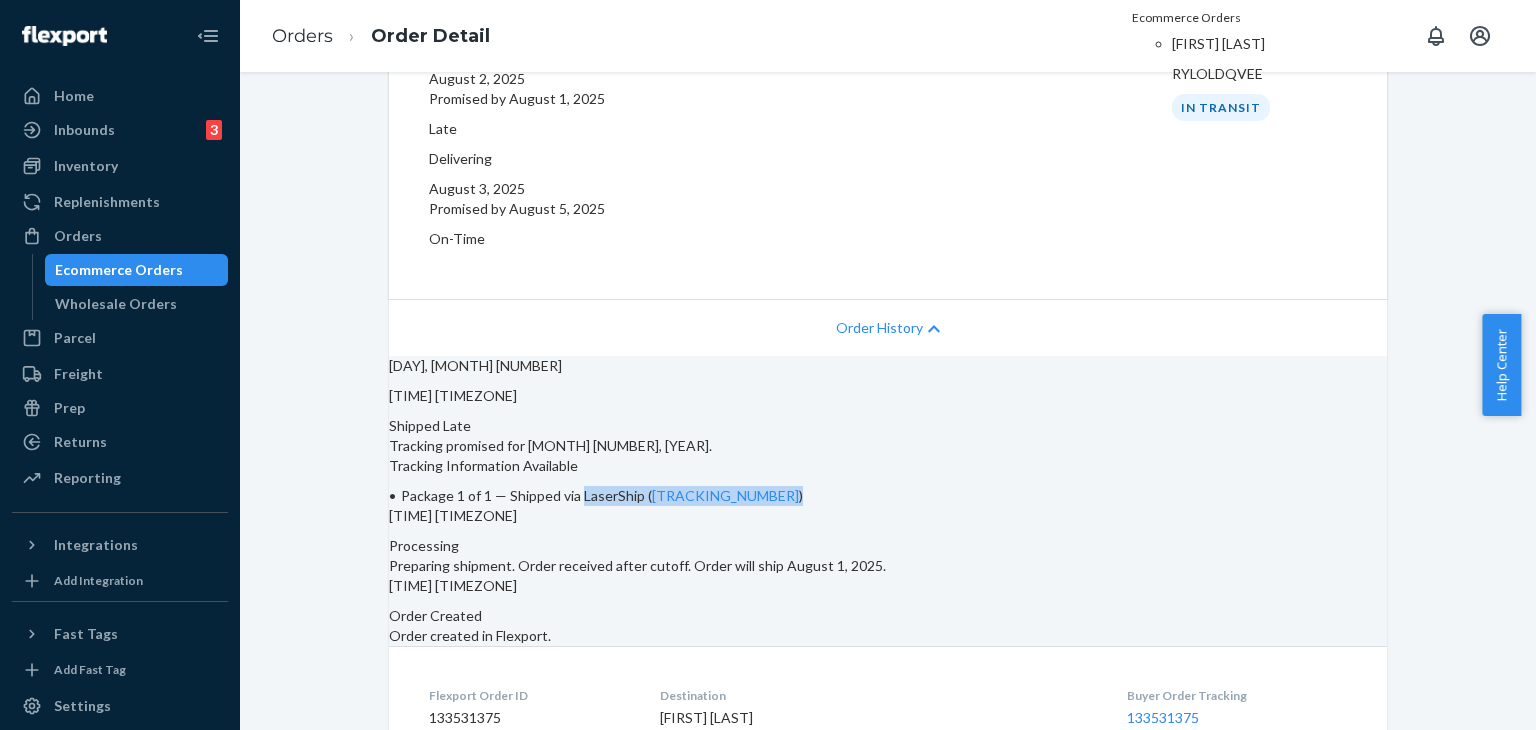 drag, startPoint x: 762, startPoint y: 443, endPoint x: 983, endPoint y: 449, distance: 221.08144 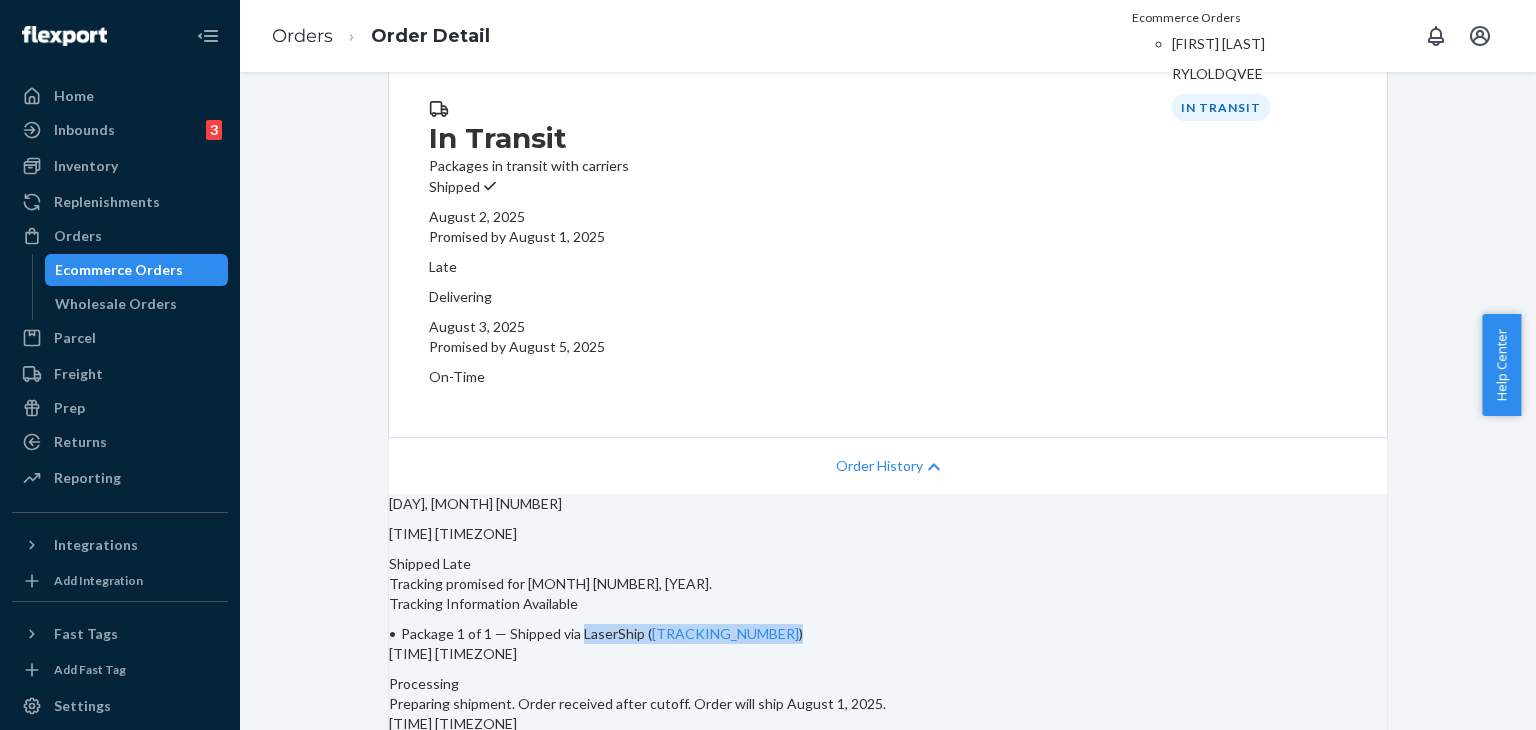 scroll, scrollTop: 0, scrollLeft: 0, axis: both 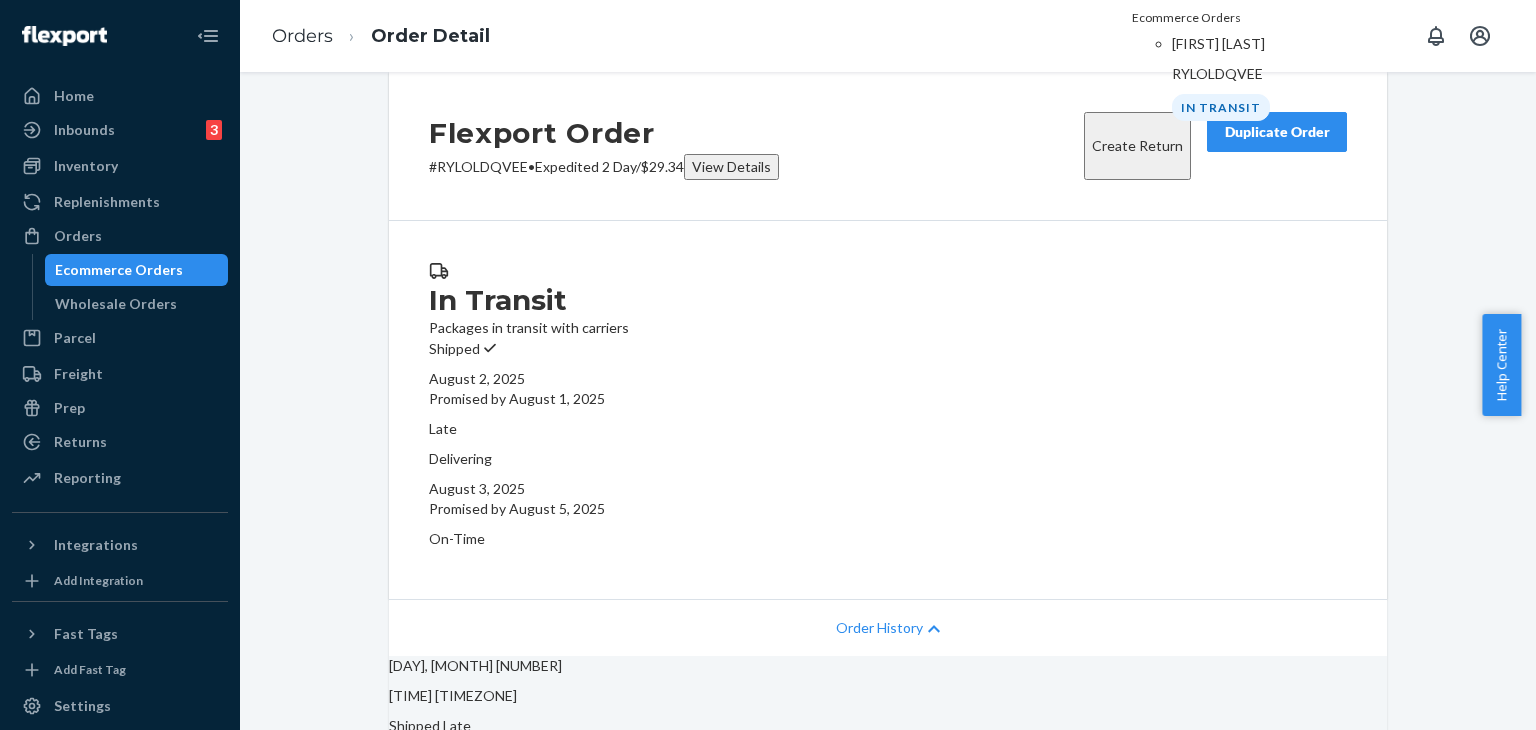 click 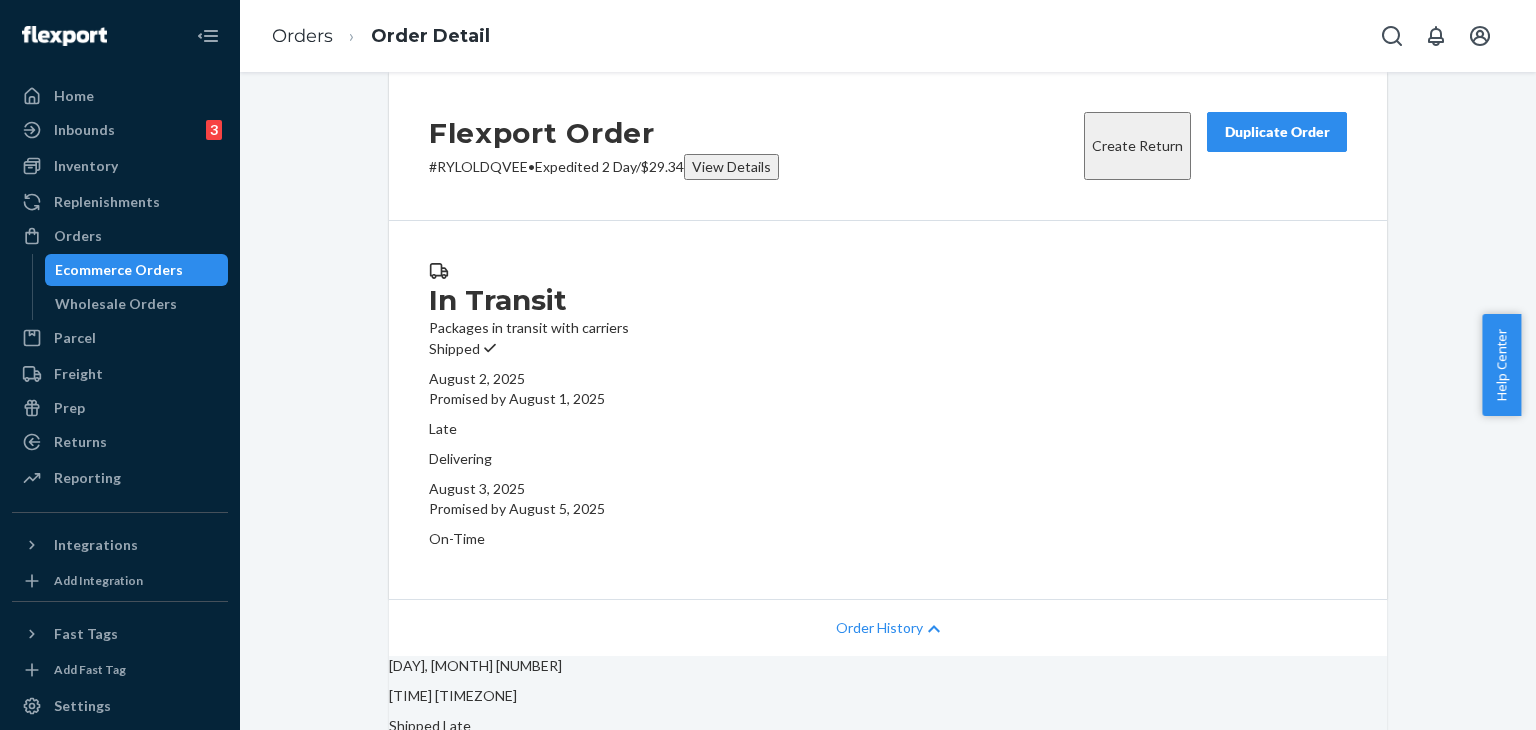 click 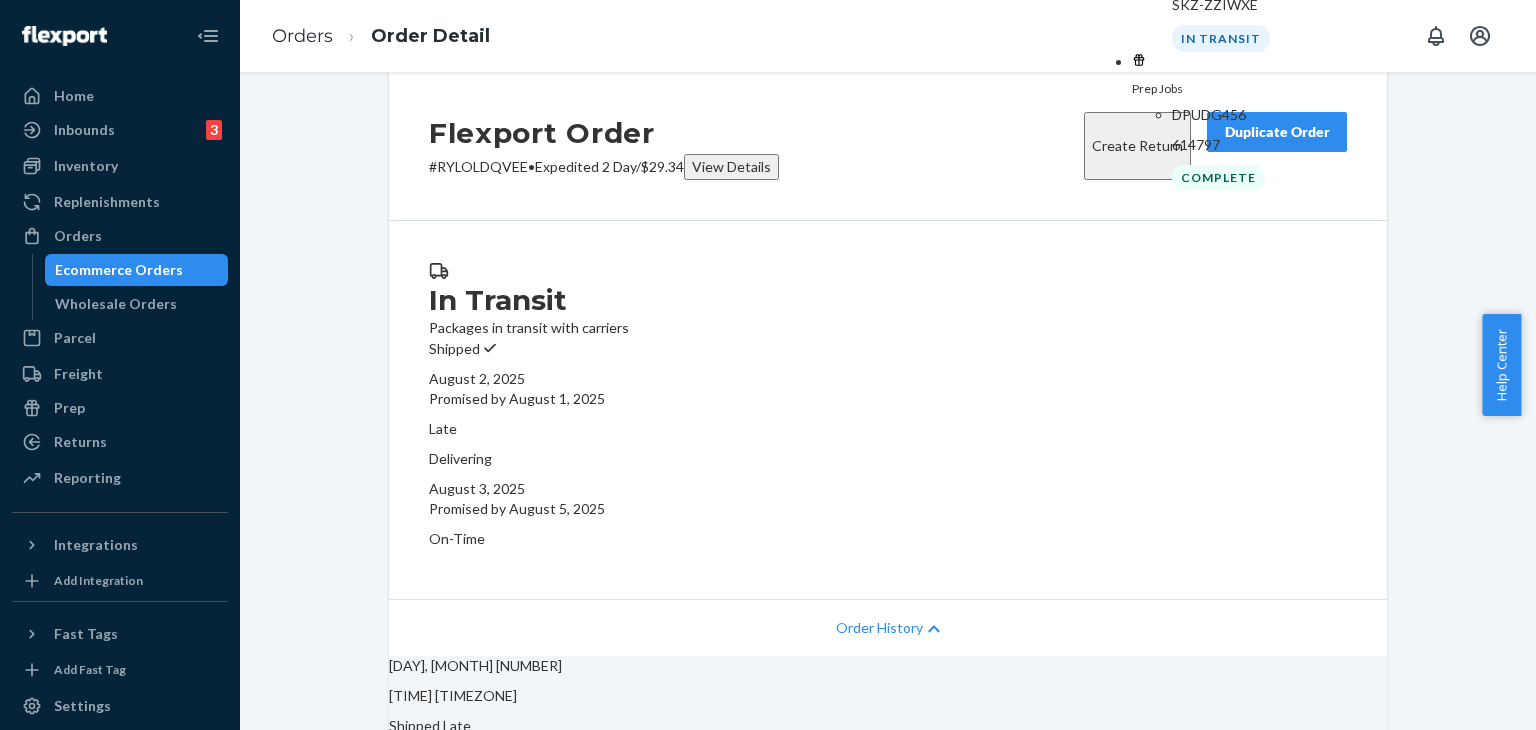 type on "#SKZ-ZZIWXE" 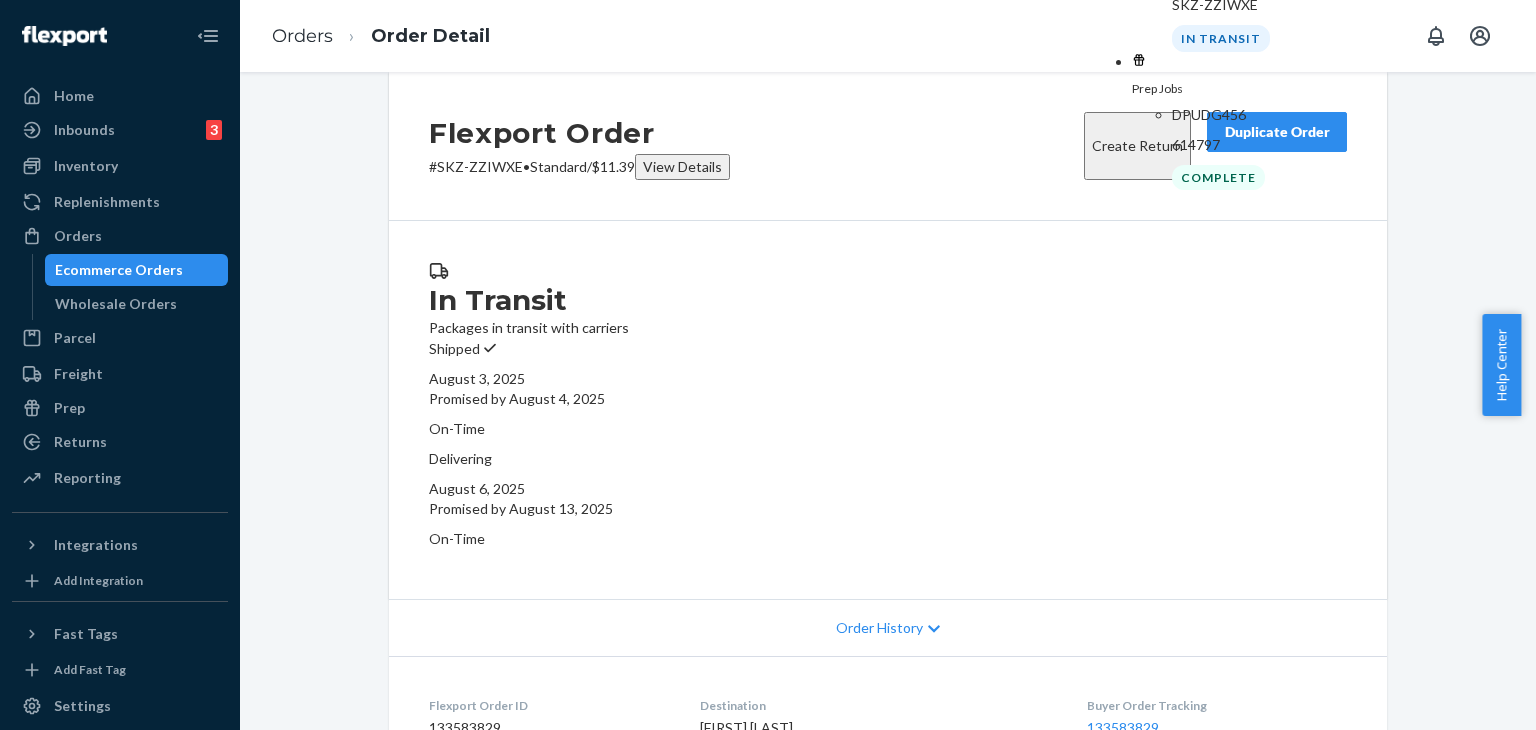 click on "Order History" at bounding box center [888, 627] 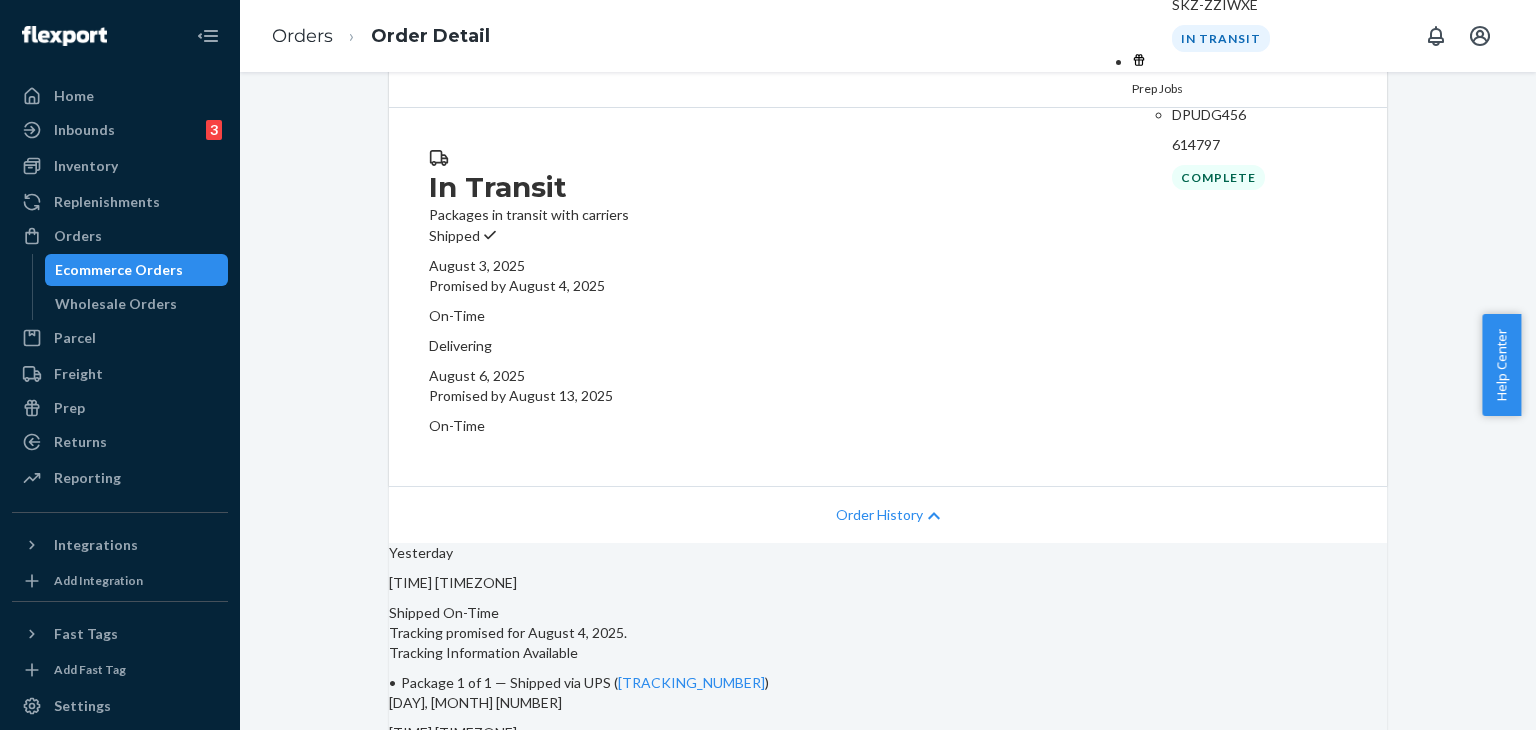 scroll, scrollTop: 200, scrollLeft: 0, axis: vertical 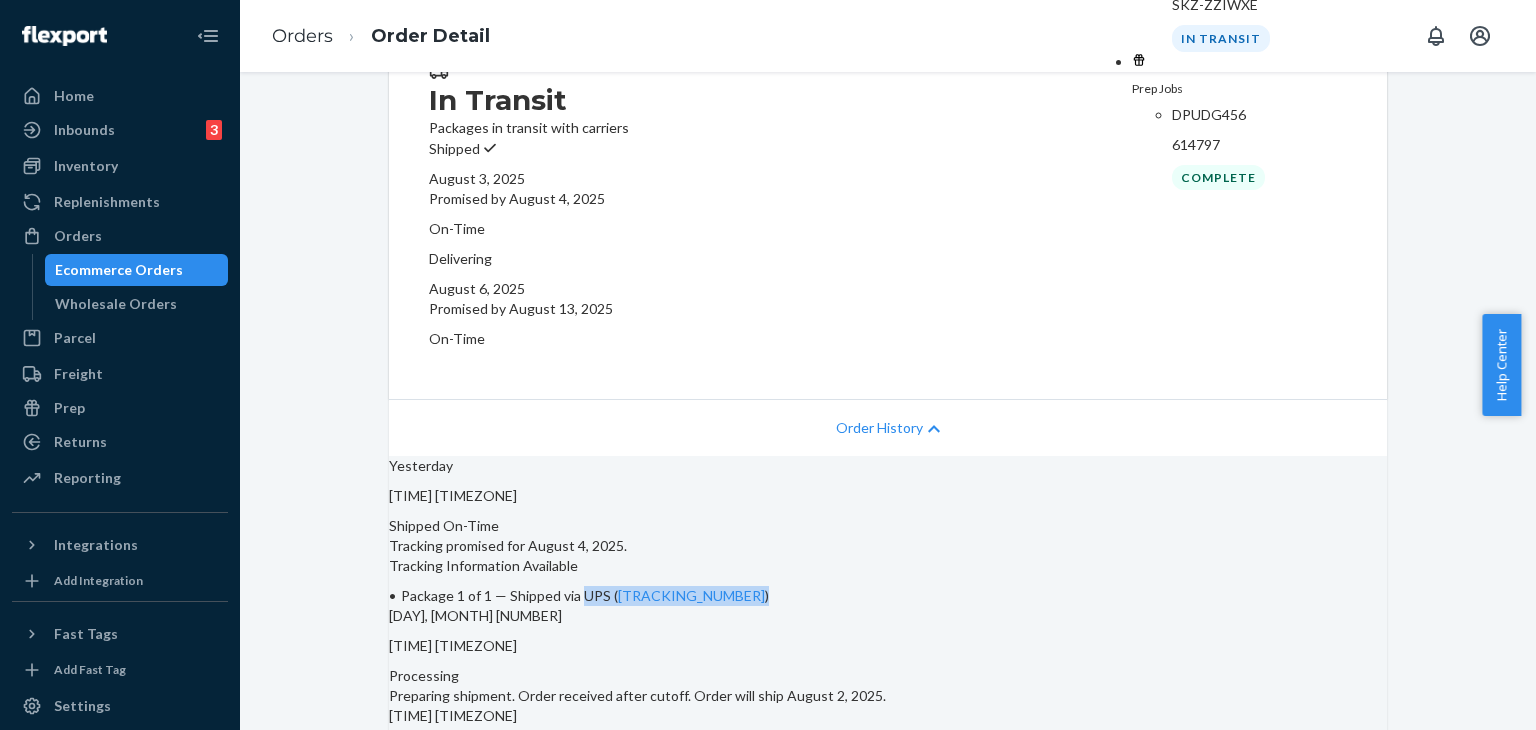drag, startPoint x: 762, startPoint y: 541, endPoint x: 959, endPoint y: 542, distance: 197.00253 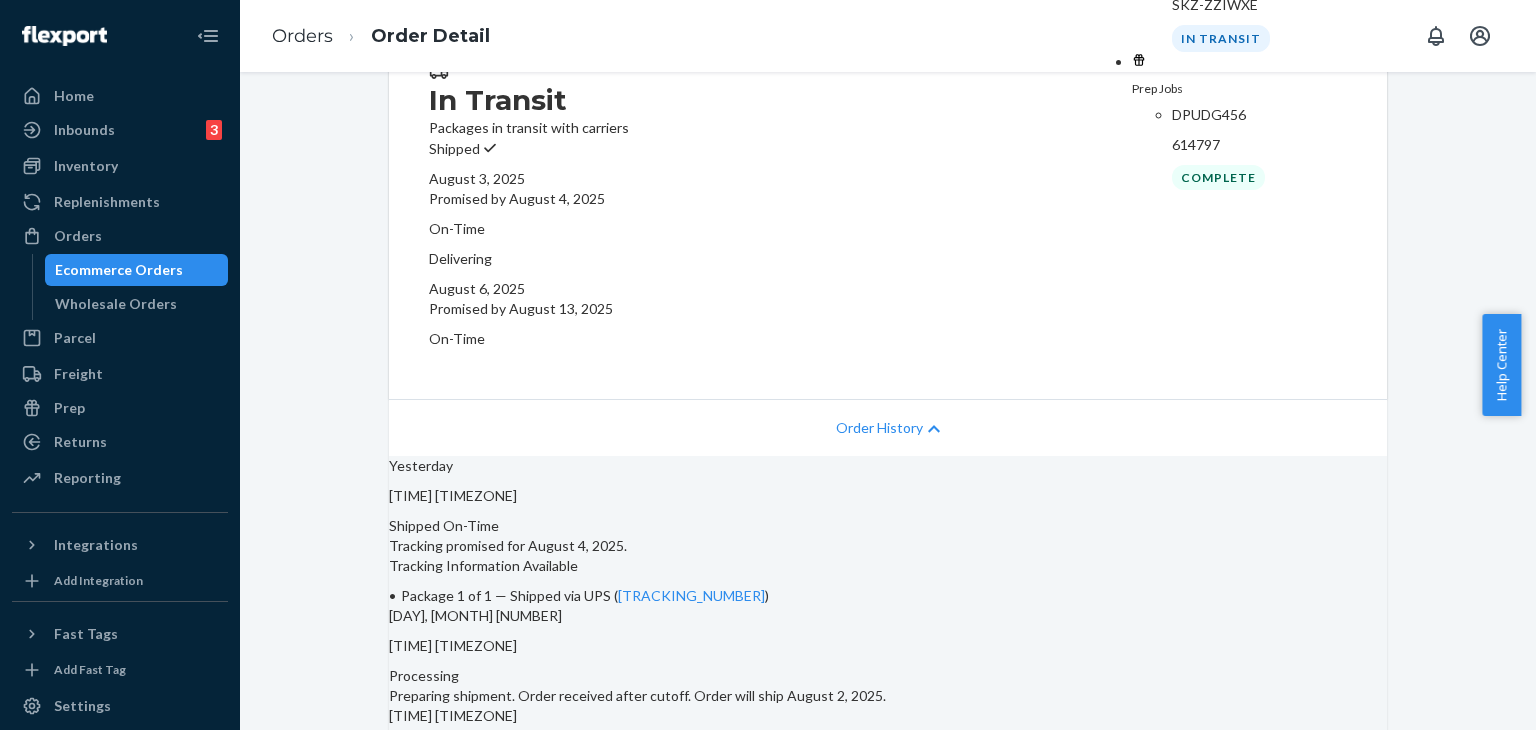 click on "Order History" at bounding box center (879, 428) 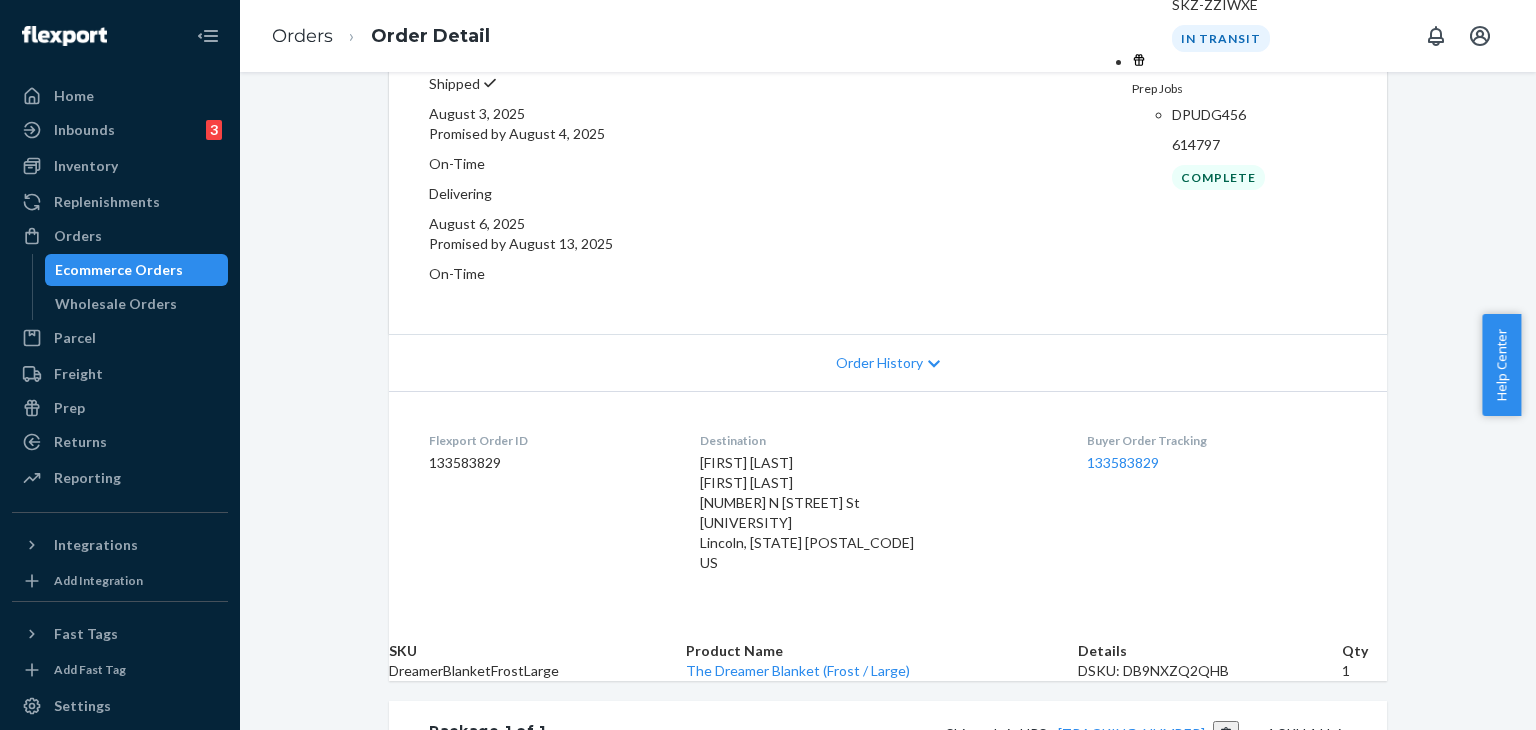 scroll, scrollTop: 300, scrollLeft: 0, axis: vertical 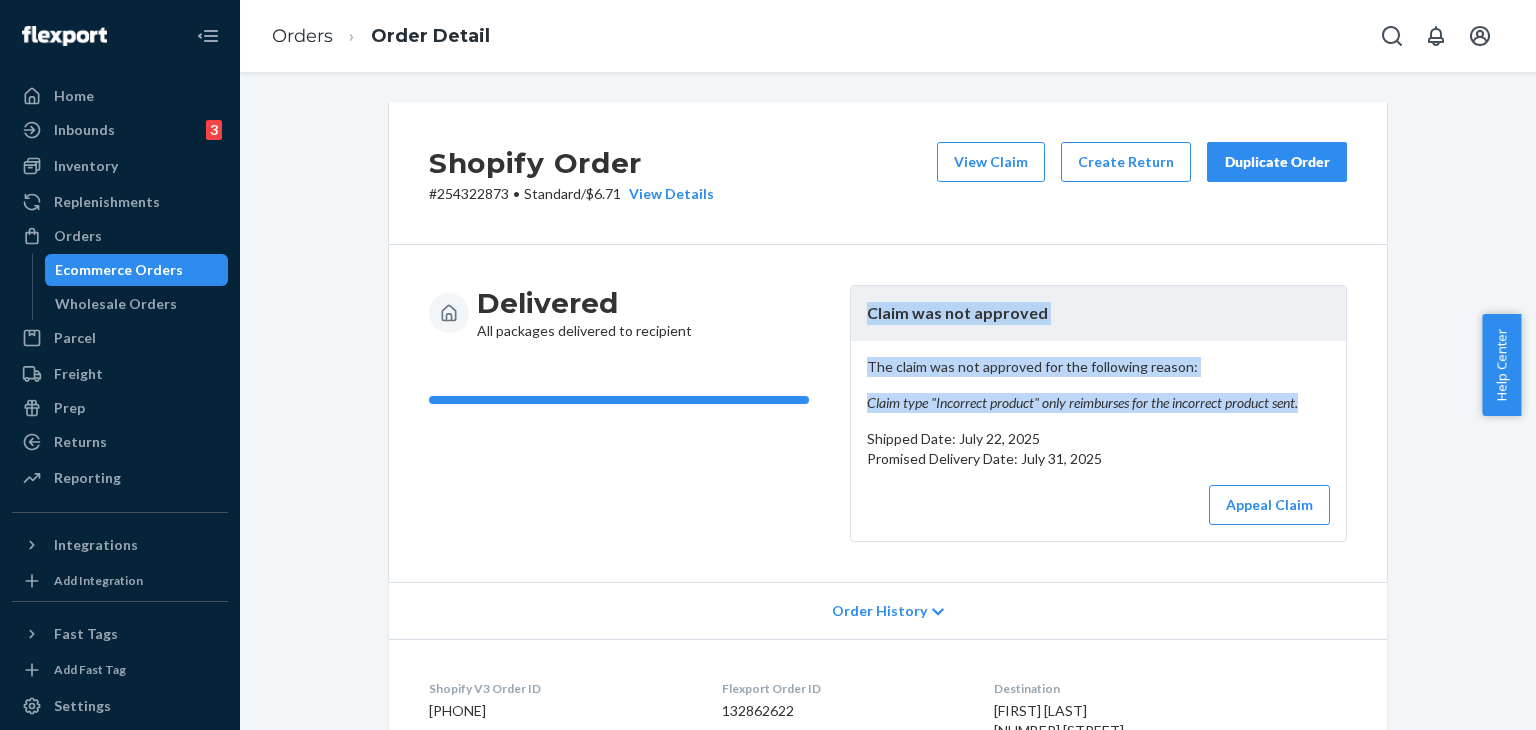 drag, startPoint x: 856, startPoint y: 316, endPoint x: 1311, endPoint y: 404, distance: 463.43176 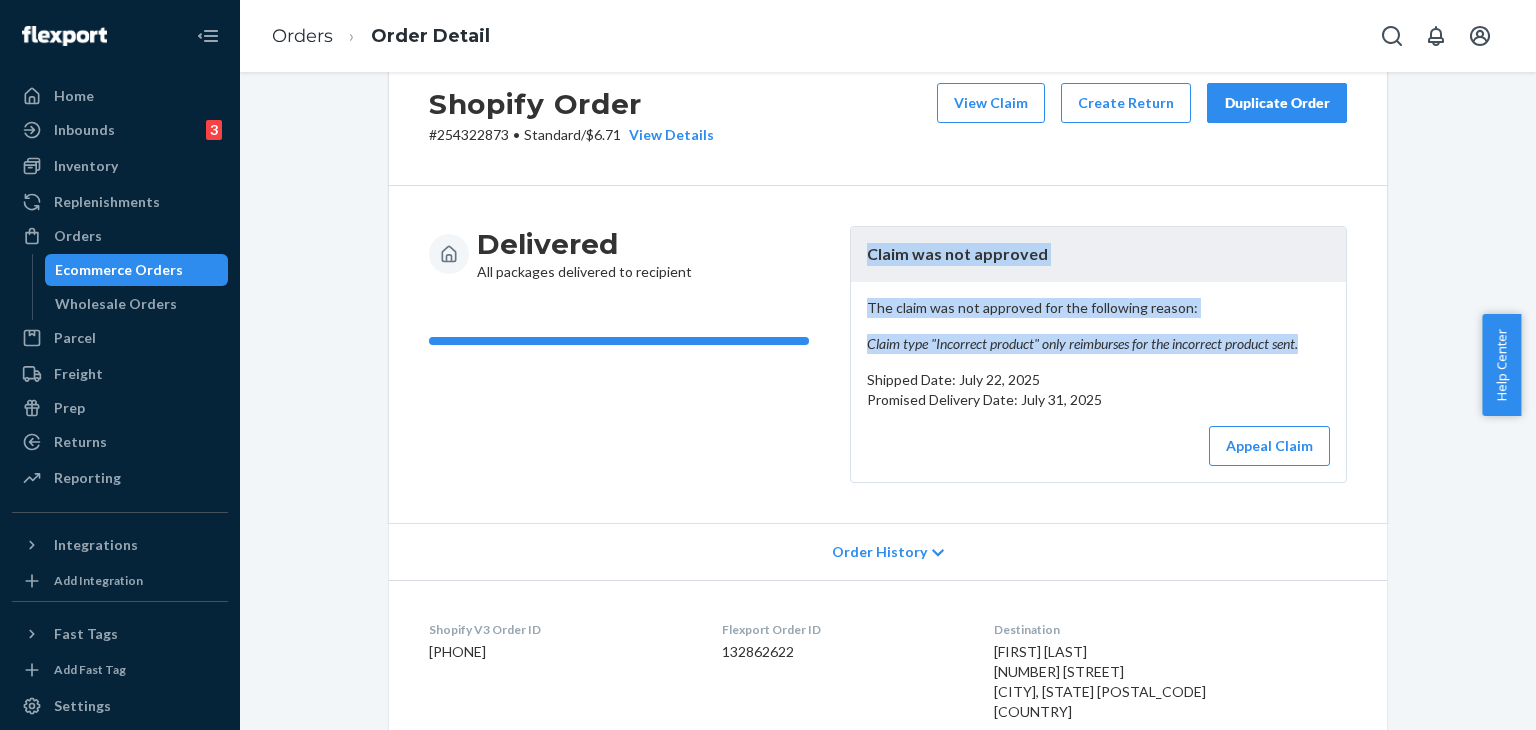 scroll, scrollTop: 0, scrollLeft: 0, axis: both 